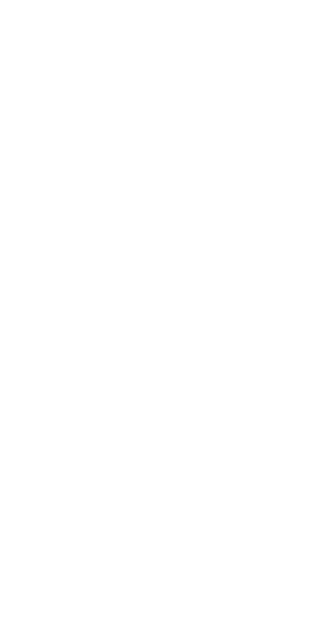 scroll, scrollTop: 0, scrollLeft: 0, axis: both 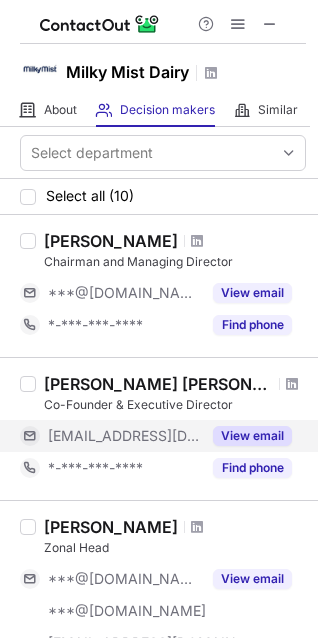 click on "View email" at bounding box center (252, 436) 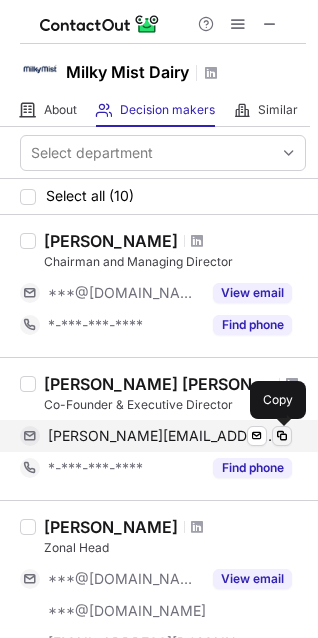 click at bounding box center (282, 436) 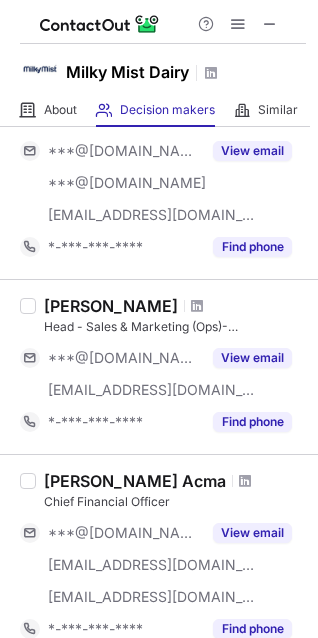 scroll, scrollTop: 384, scrollLeft: 0, axis: vertical 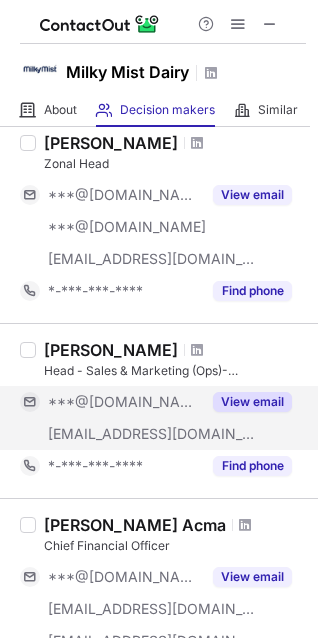 click on "View email" at bounding box center (252, 402) 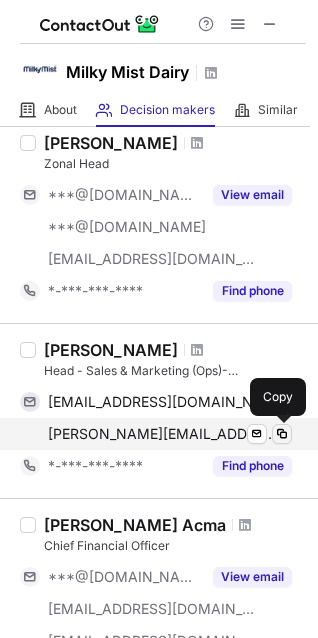 click at bounding box center (282, 434) 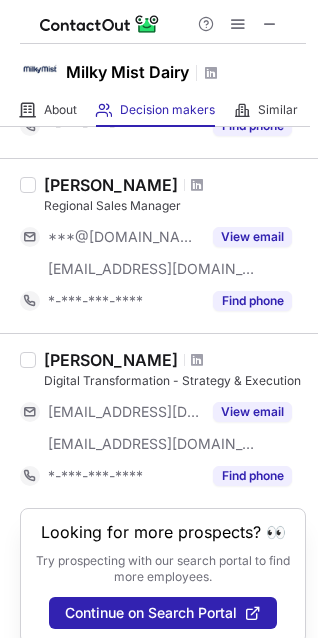 scroll, scrollTop: 1493, scrollLeft: 0, axis: vertical 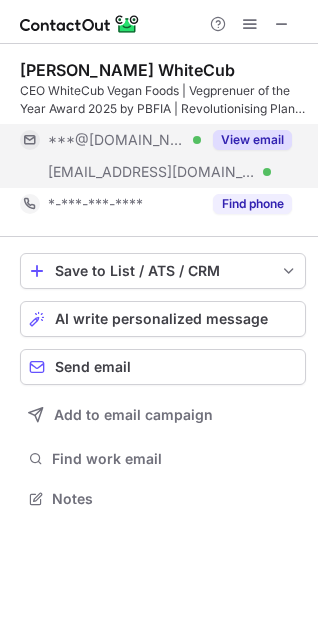 click on "View email" at bounding box center [252, 140] 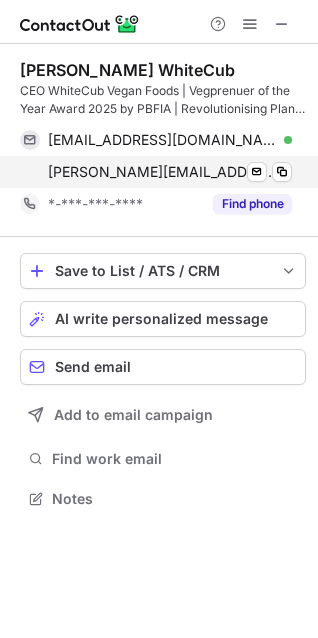 click on "sonal@whitecub.in Verified Send email Copy" at bounding box center [156, 172] 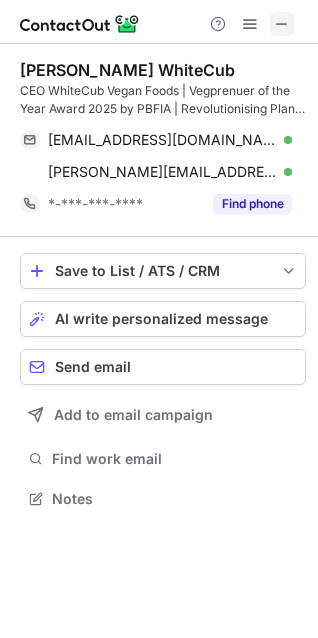 click at bounding box center [282, 24] 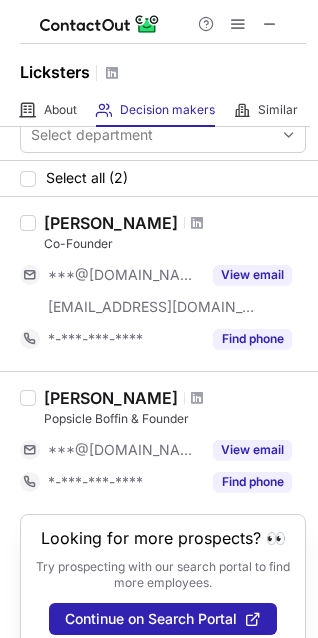 scroll, scrollTop: 0, scrollLeft: 0, axis: both 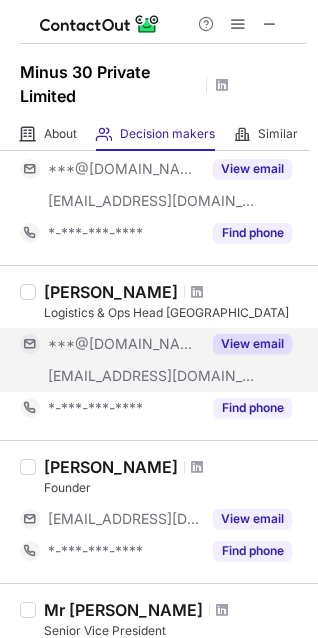 click on "View email" at bounding box center (252, 344) 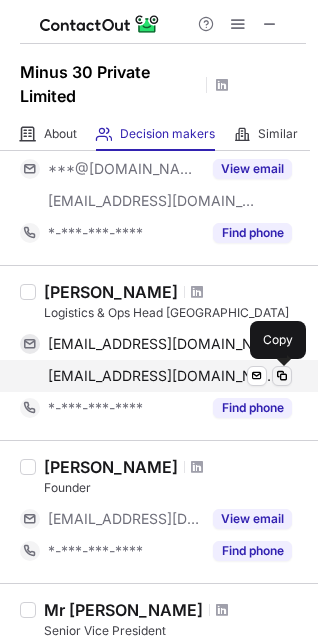 click at bounding box center (282, 376) 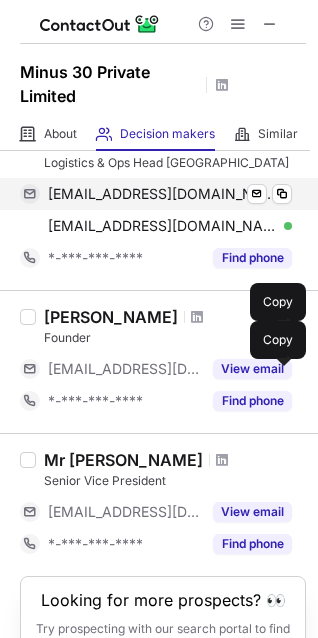 scroll, scrollTop: 299, scrollLeft: 0, axis: vertical 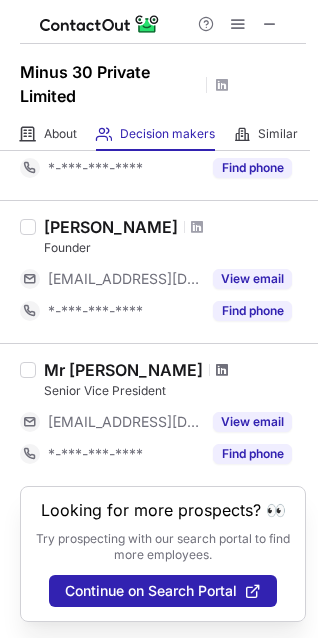 type 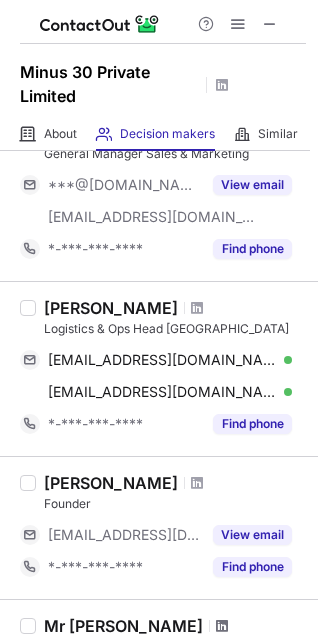 scroll, scrollTop: 0, scrollLeft: 0, axis: both 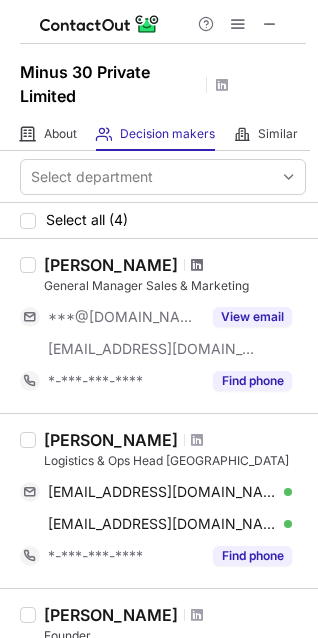 click at bounding box center (197, 265) 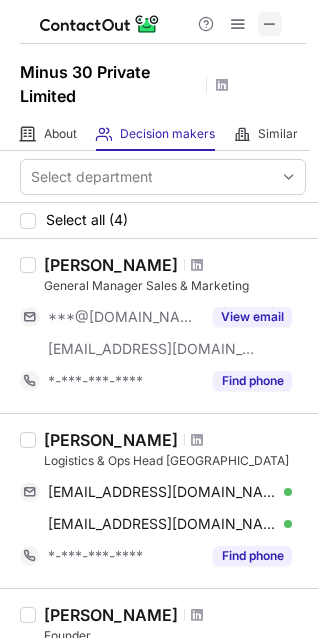 click at bounding box center (270, 24) 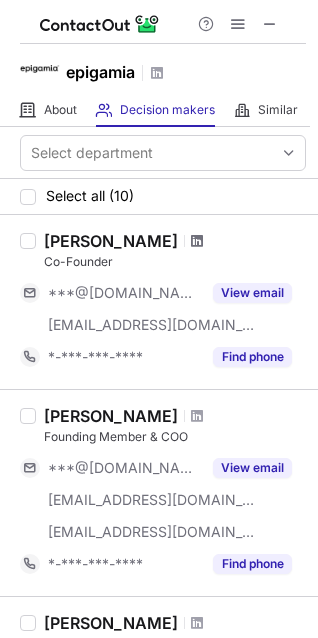 click at bounding box center [197, 241] 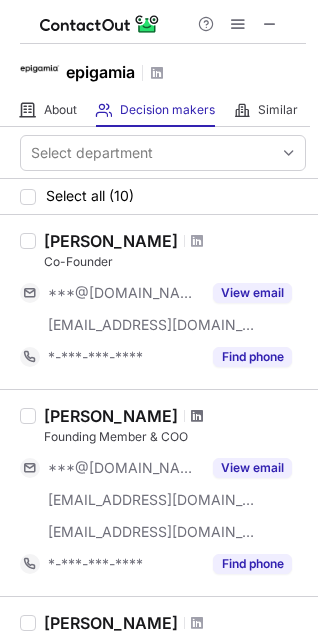 click at bounding box center (197, 416) 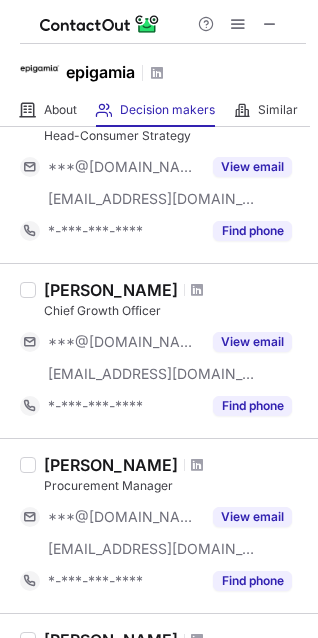 scroll, scrollTop: 687, scrollLeft: 0, axis: vertical 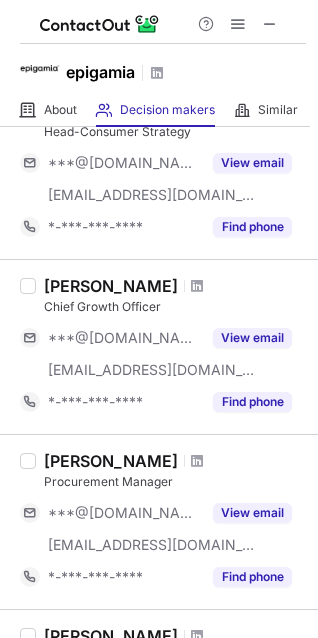 click on "*-***-***-****" at bounding box center [110, 402] 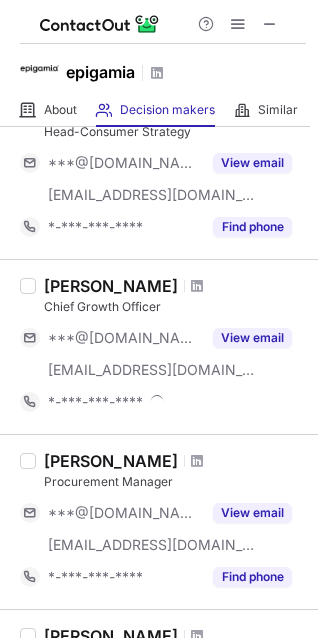 click on "*-***-***-****" at bounding box center (156, 402) 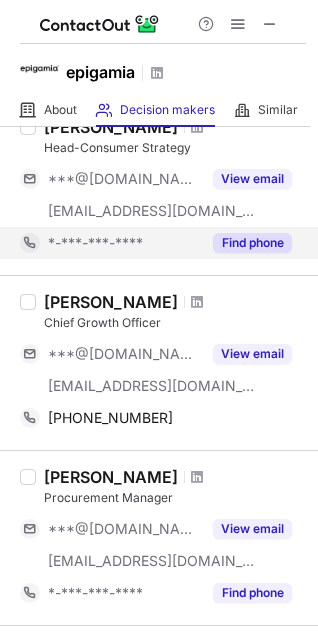 scroll, scrollTop: 0, scrollLeft: 0, axis: both 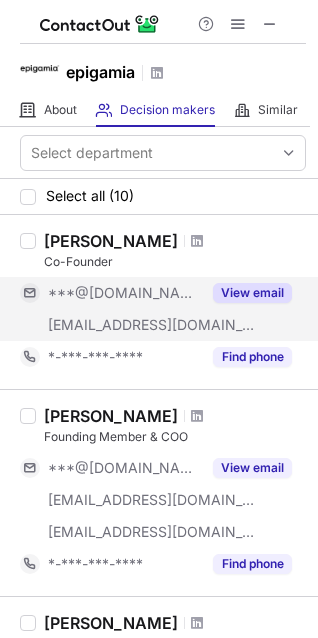click on "View email" at bounding box center (252, 293) 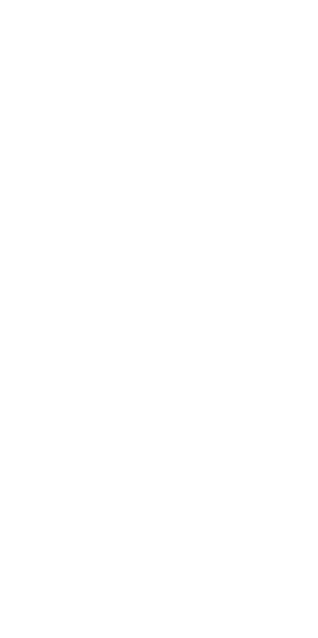 scroll, scrollTop: 0, scrollLeft: 0, axis: both 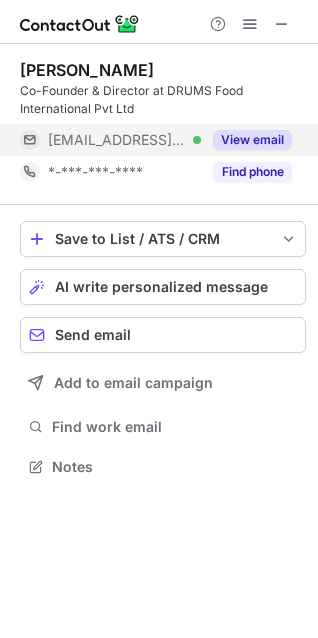 click on "View email" at bounding box center (252, 140) 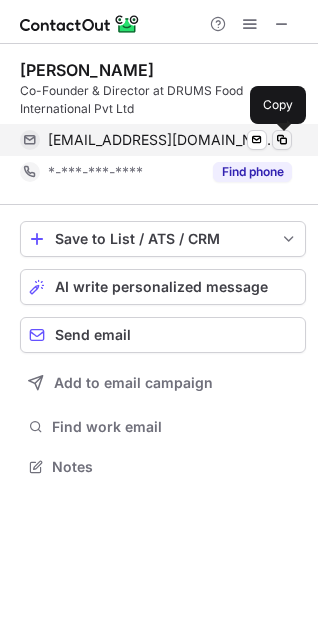 click at bounding box center [282, 140] 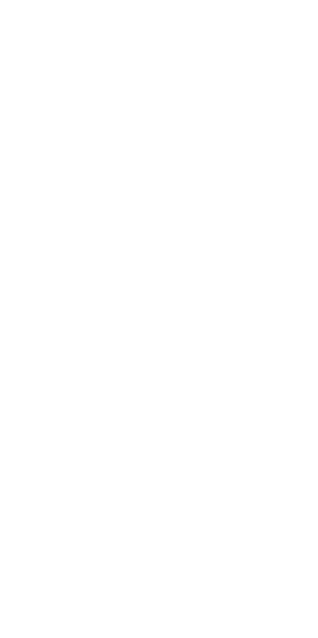 scroll, scrollTop: 0, scrollLeft: 0, axis: both 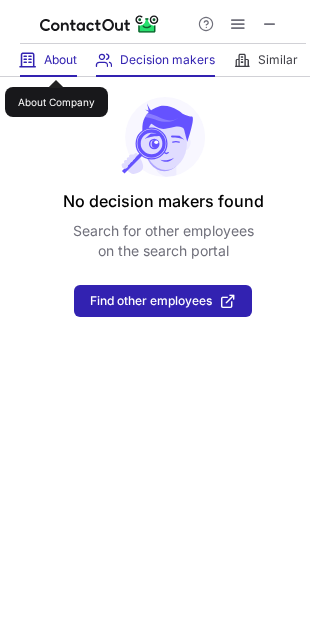 click on "About" at bounding box center (60, 60) 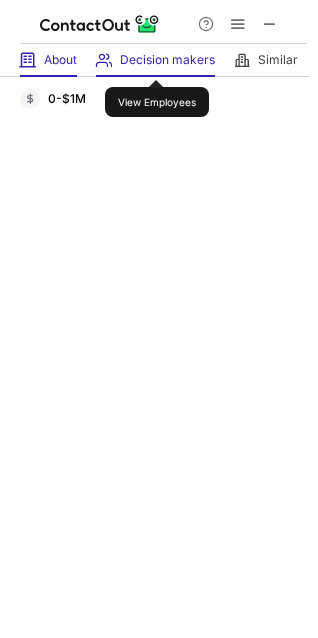 click on "Decision makers" at bounding box center (167, 60) 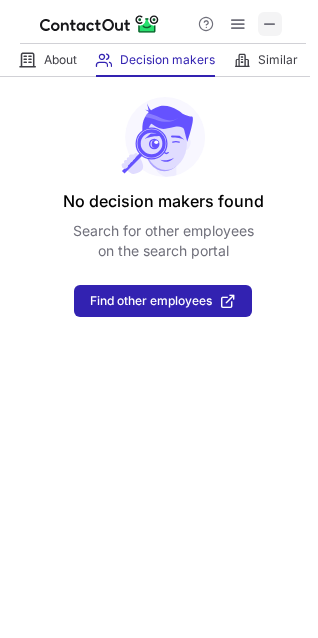 click at bounding box center (270, 24) 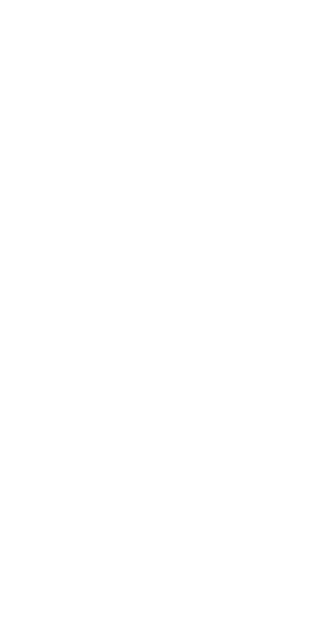 scroll, scrollTop: 0, scrollLeft: 0, axis: both 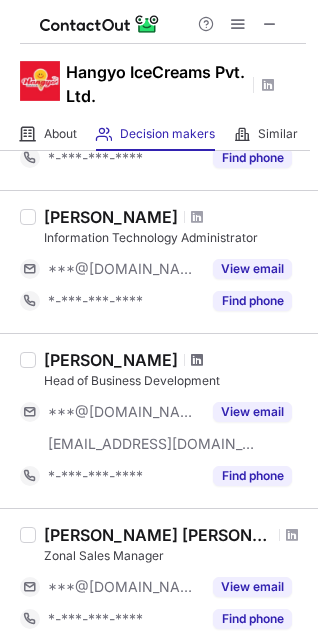click at bounding box center [197, 360] 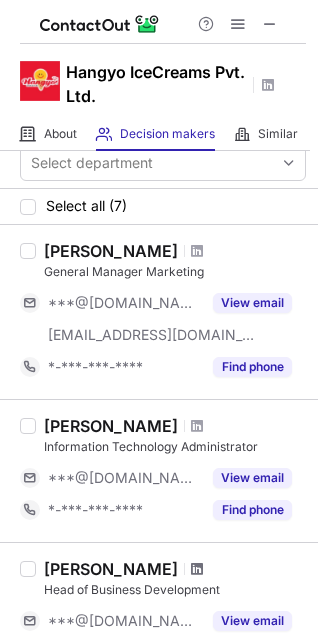 scroll, scrollTop: 0, scrollLeft: 0, axis: both 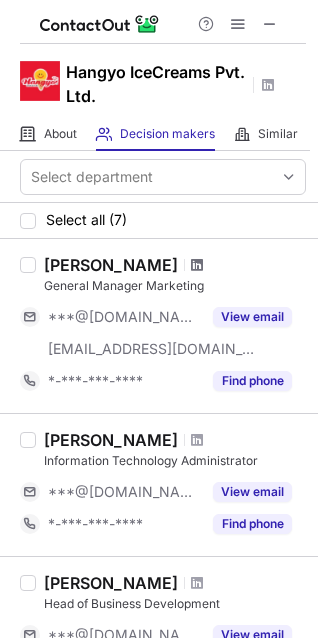 click at bounding box center (197, 265) 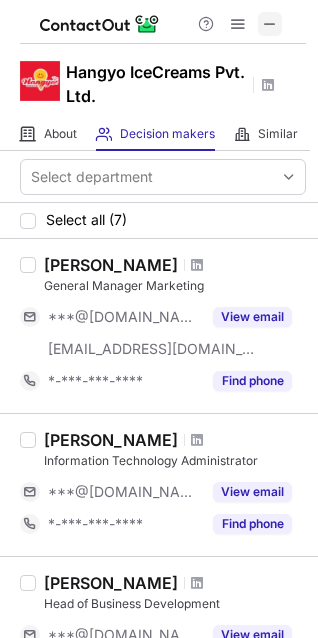 click at bounding box center [270, 24] 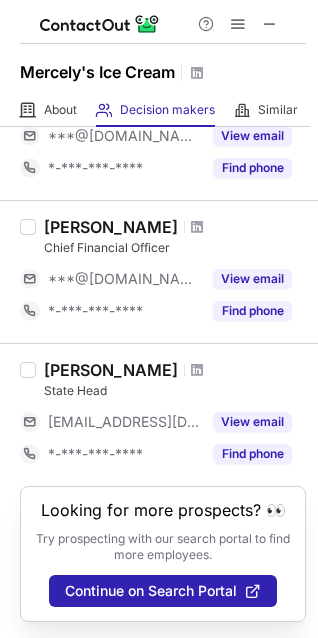 scroll, scrollTop: 492, scrollLeft: 0, axis: vertical 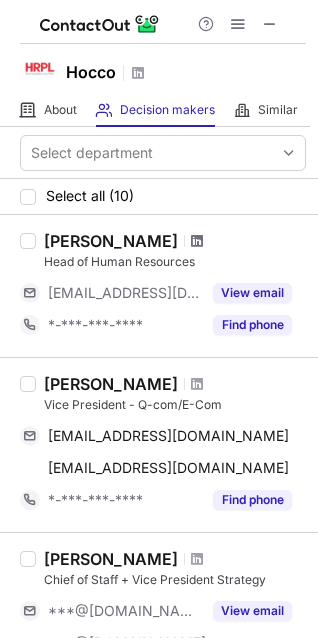 click at bounding box center (197, 241) 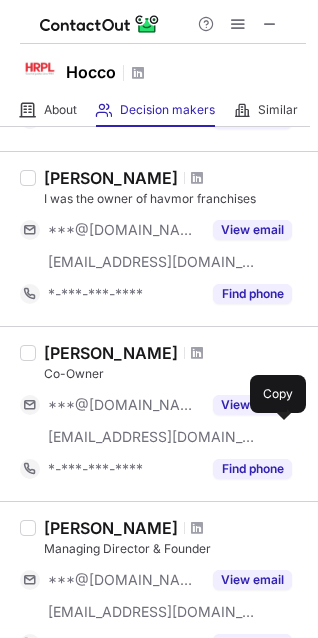 scroll, scrollTop: 1461, scrollLeft: 0, axis: vertical 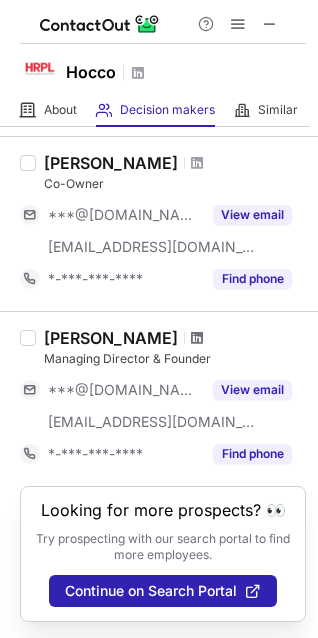 click at bounding box center [197, 338] 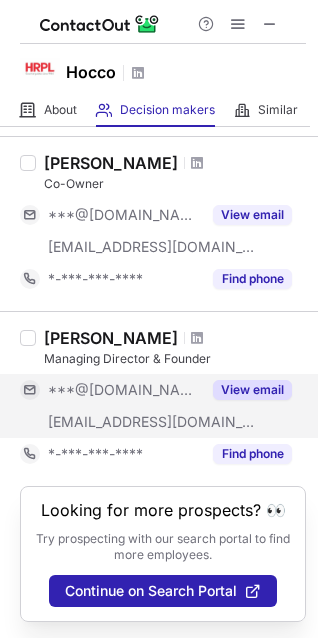 click on "View email" at bounding box center (246, 390) 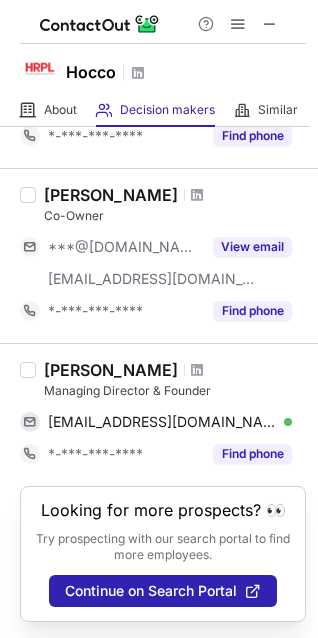scroll, scrollTop: 1429, scrollLeft: 0, axis: vertical 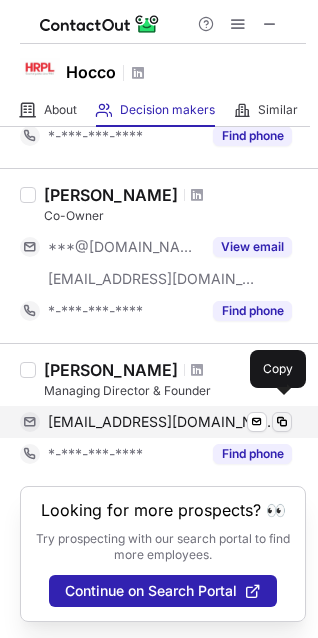 click at bounding box center (282, 422) 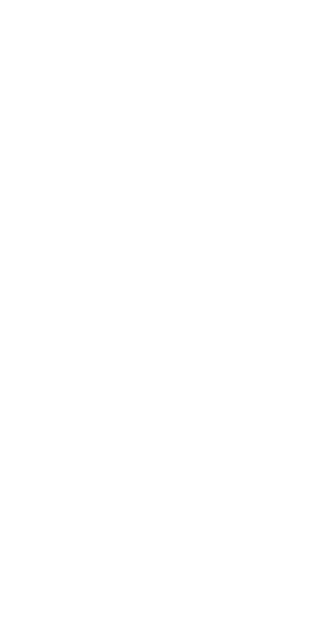 scroll, scrollTop: 0, scrollLeft: 0, axis: both 